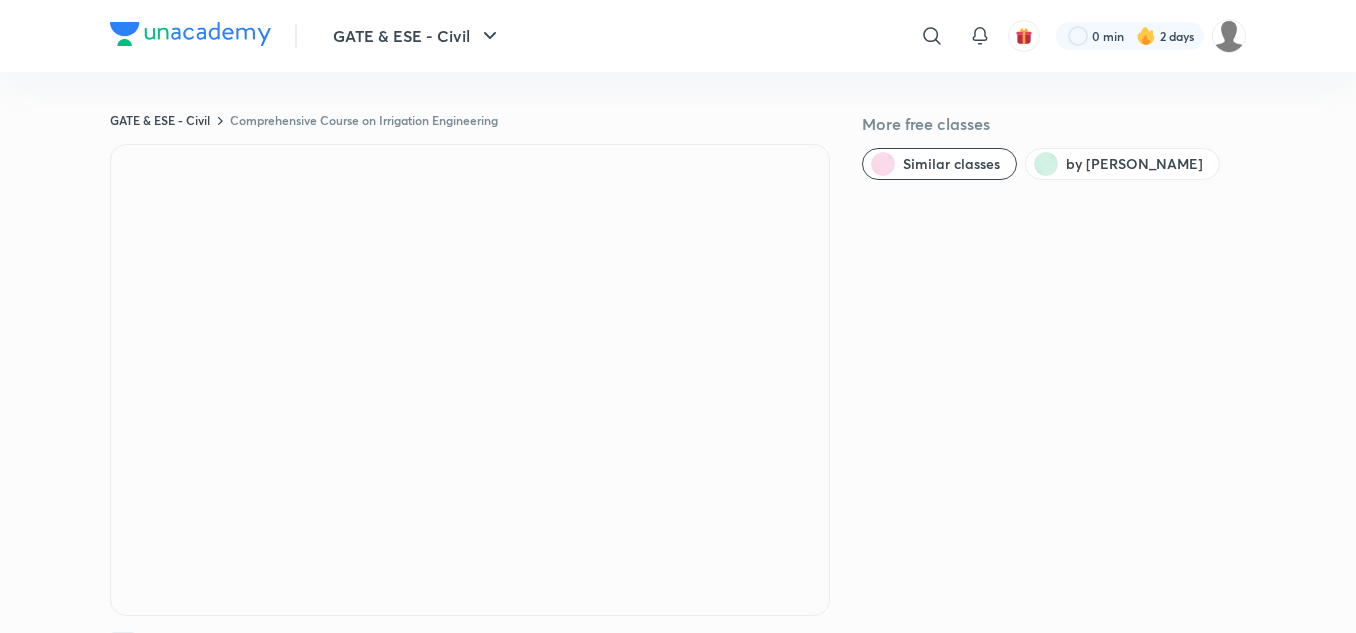 scroll, scrollTop: 1260, scrollLeft: 0, axis: vertical 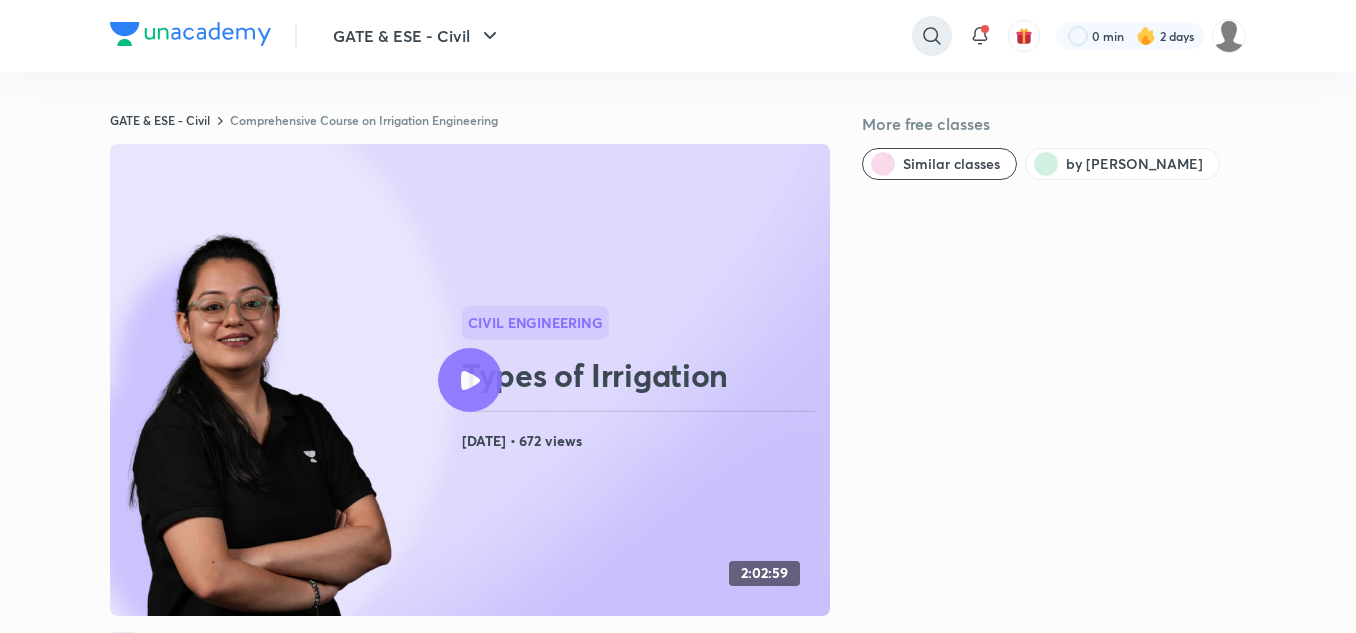 click 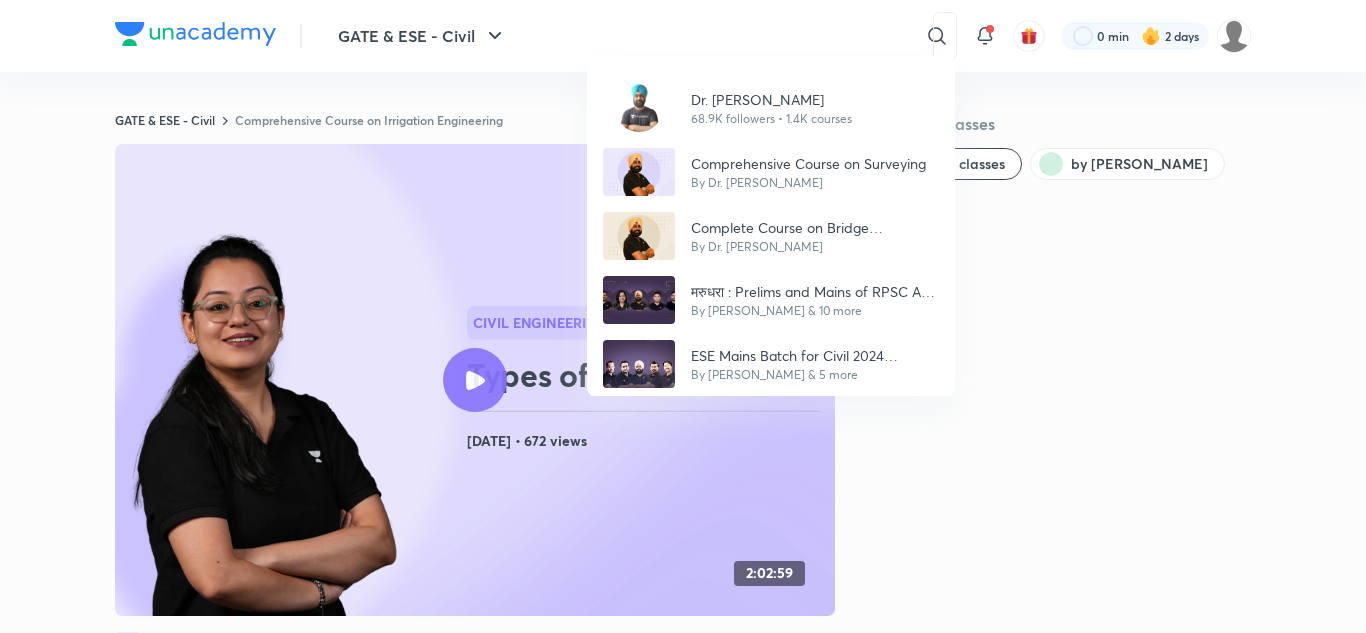 click on "Dr. Jaspal Singh 68.9K followers • 1.4K courses Comprehensive Course on Surveying By Dr. Jaspal Singh Complete Course on Bridge Engineering By Dr. Jaspal Singh मरुधरा : Prelims and Mains of RPSC AE 2024 examination By Amit Zarola & 10 more ESE Mains Batch for Civil 2024 (Recorded) By Amit Zarola & 5 more" at bounding box center [683, 316] 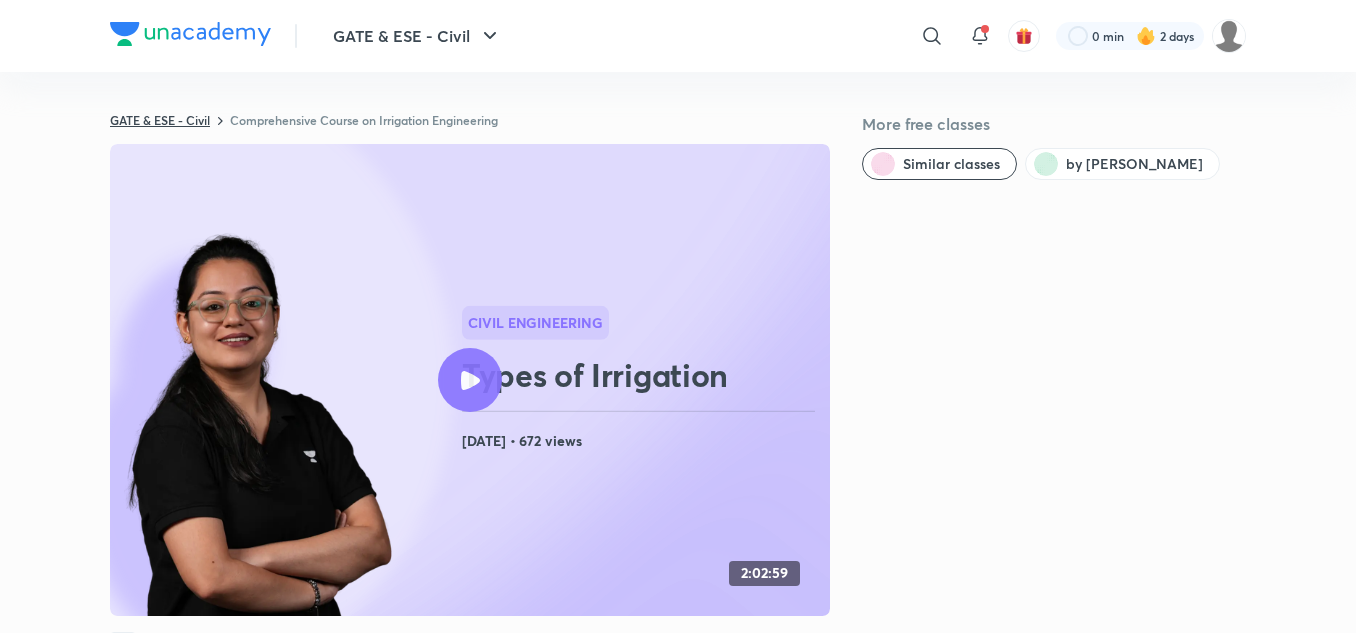 click on "GATE & ESE - Civil" at bounding box center (160, 120) 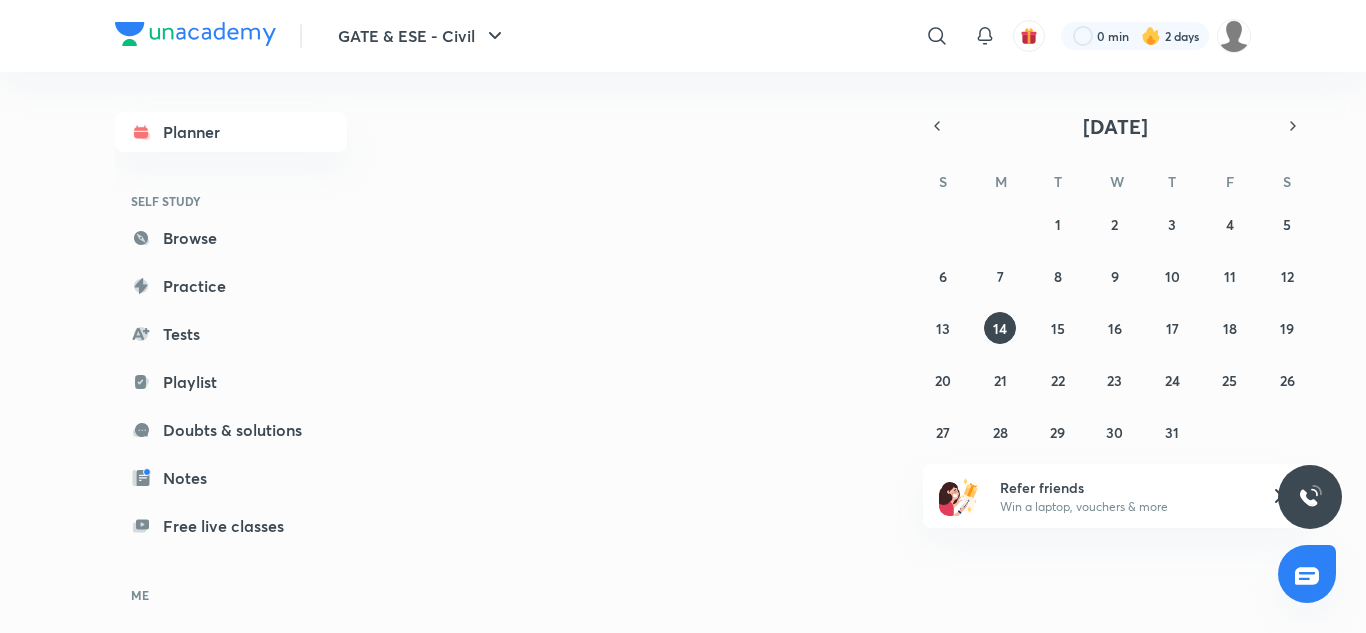 scroll, scrollTop: 0, scrollLeft: 0, axis: both 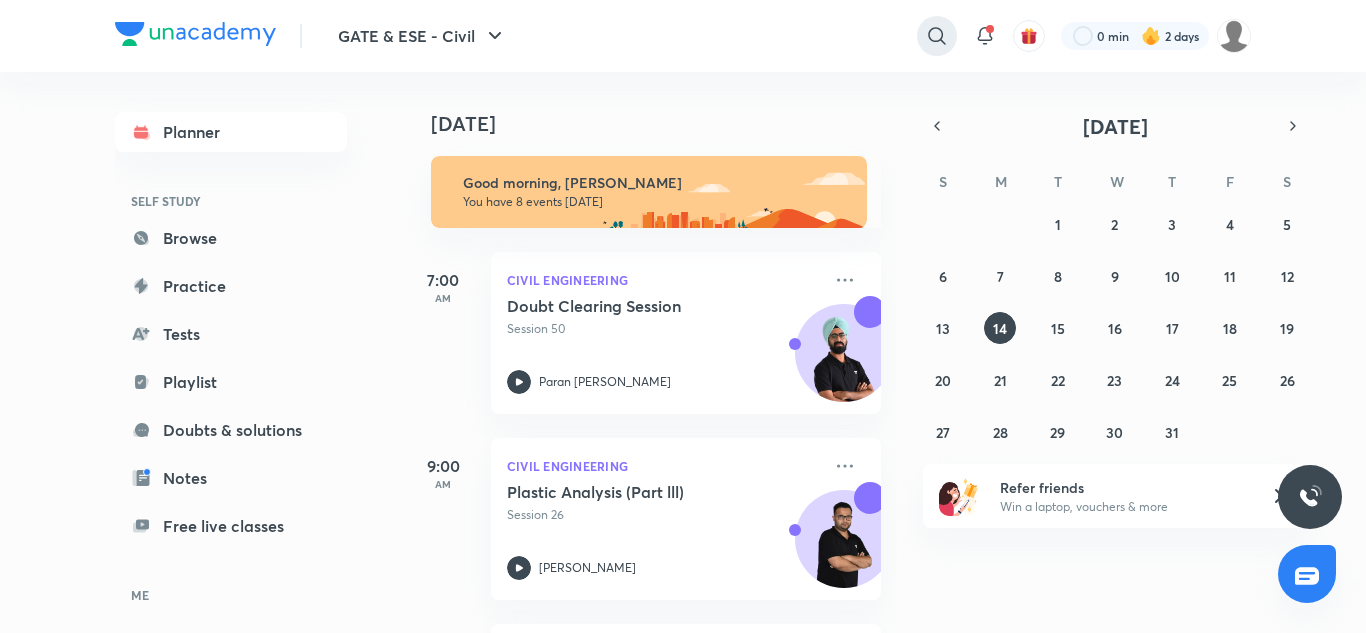 click 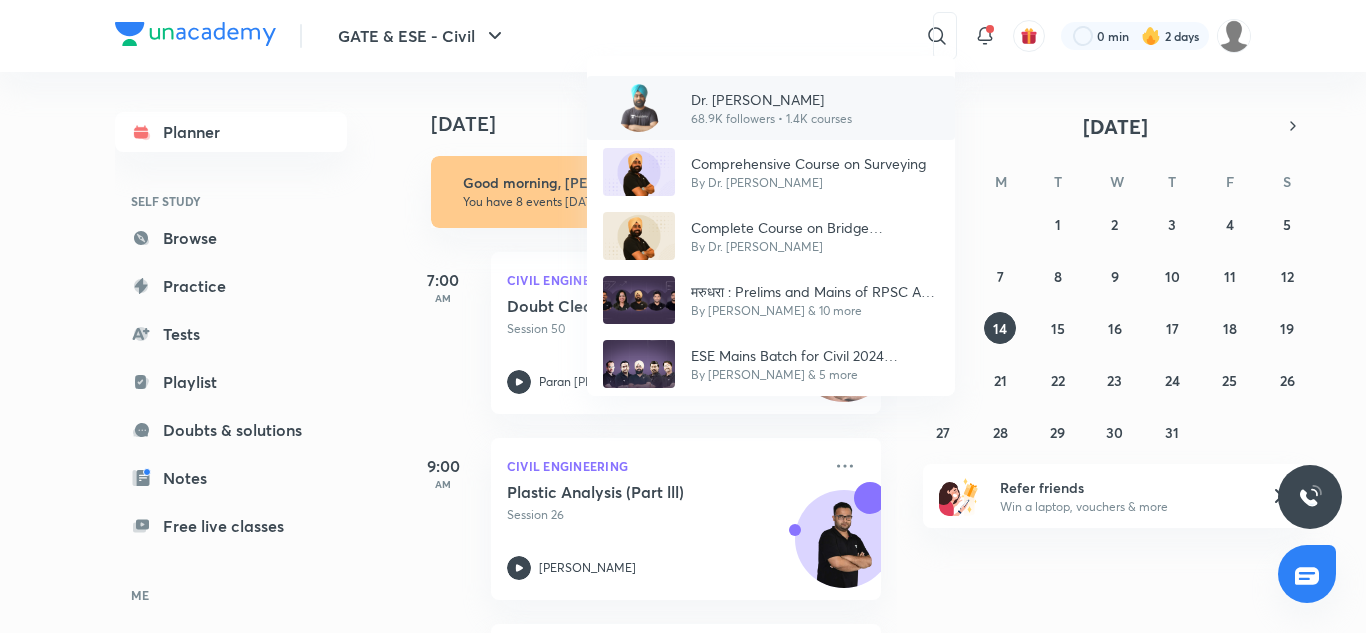 click on "Dr. [PERSON_NAME]" at bounding box center [771, 99] 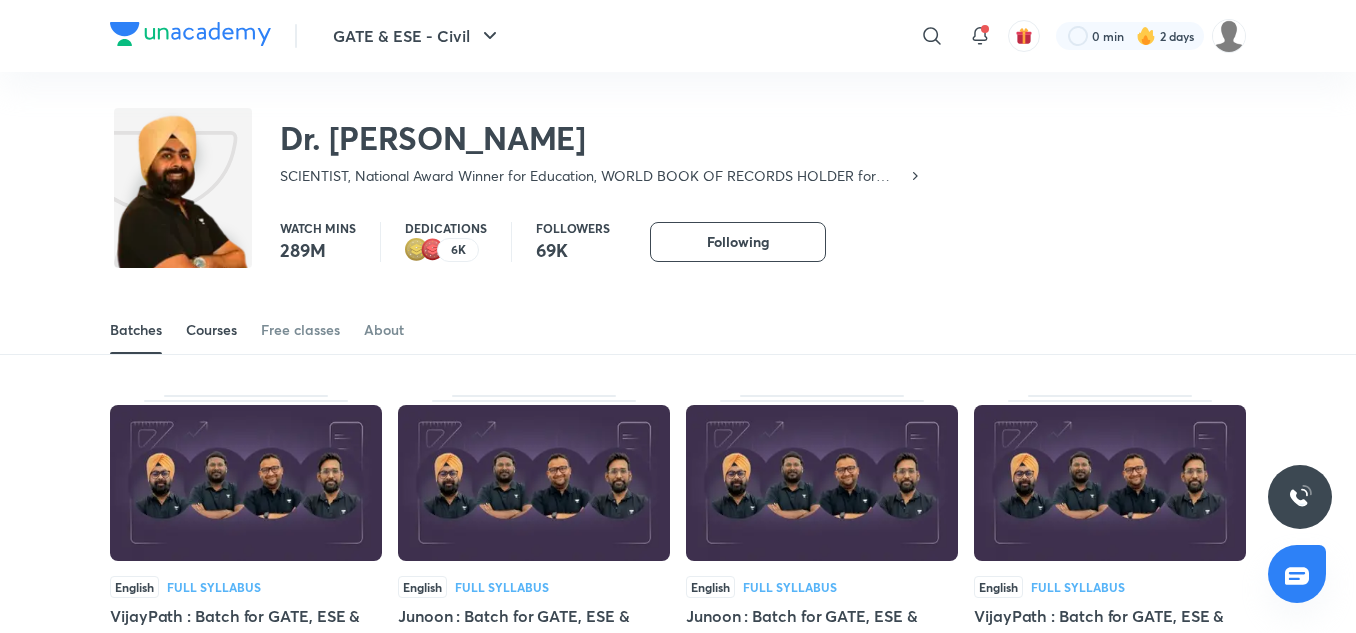 click on "Courses" at bounding box center [211, 330] 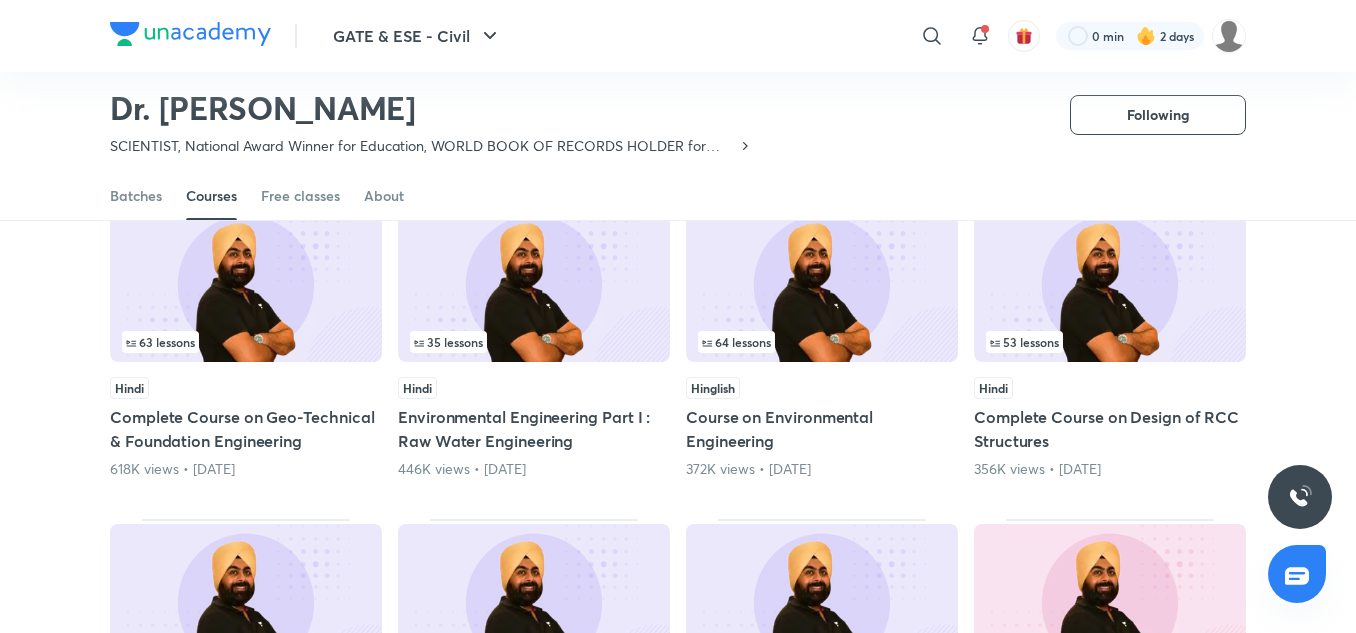scroll, scrollTop: 192, scrollLeft: 0, axis: vertical 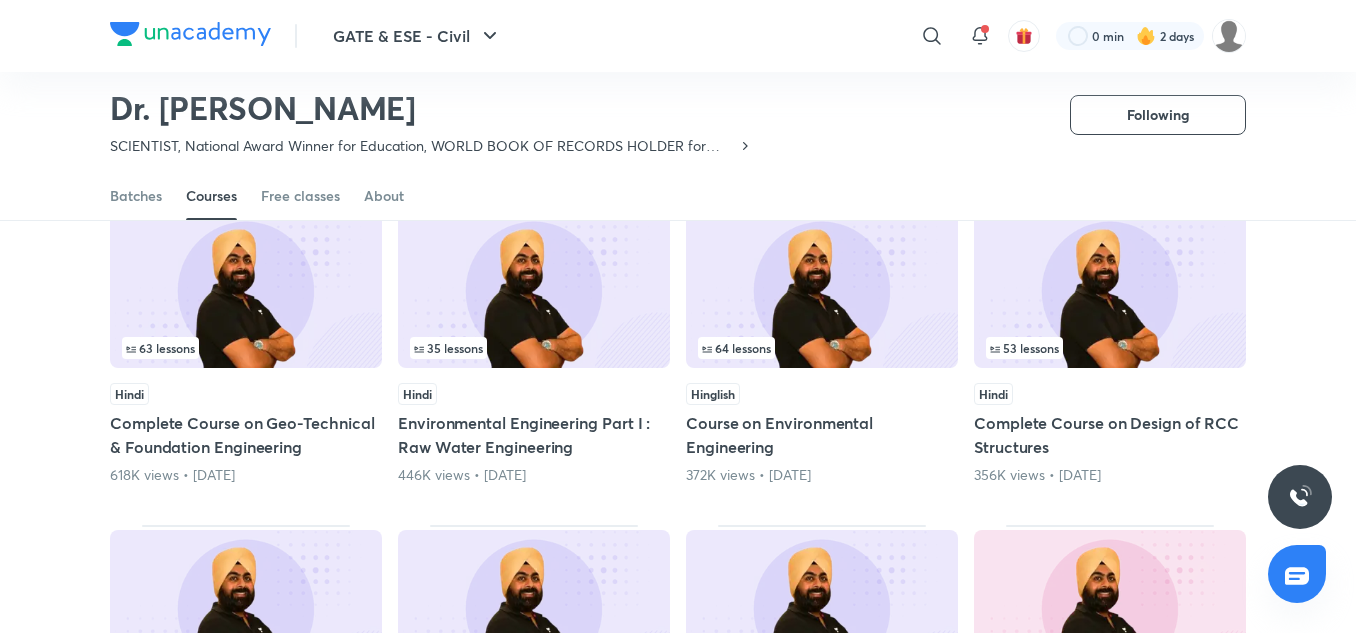 click on "63   lessons Hindi Complete Course on Geo-Technical & Foundation Engineering 618K views  •  [DATE]   35   lessons Hindi Environmental Engineering Part I : Raw Water Engineering 446K views  •  [DATE]   64   lessons Hinglish Course on Environmental Engineering 372K views  •  [DATE]   53   lessons Hindi Complete Course on Design of RCC Structures 356K views  •  [DATE]   56   lessons Hindi Course on Environmental Engineering - Part III (Waste Water Engineering) 320K views  •  [DATE]   39   lessons Hindi Comprehensive Course on Irrigation Engineering 319K views  •  [DATE]   32   lessons Hindi Course on Highway Engineering 314K views  •  [DATE]   95   lessons Hinglish Course on Fluid Mechanics 292K views  •  [DATE]   46   lessons Hinglish Course on Highway Engineering 282K views  •  [DATE]   86   lessons Hinglish Course on Geotechnical and Foundation Engineering for GATE & ESE 260K views  •  [DATE]   42   lessons Hindi   101   lessons Hindi" at bounding box center (678, 755) 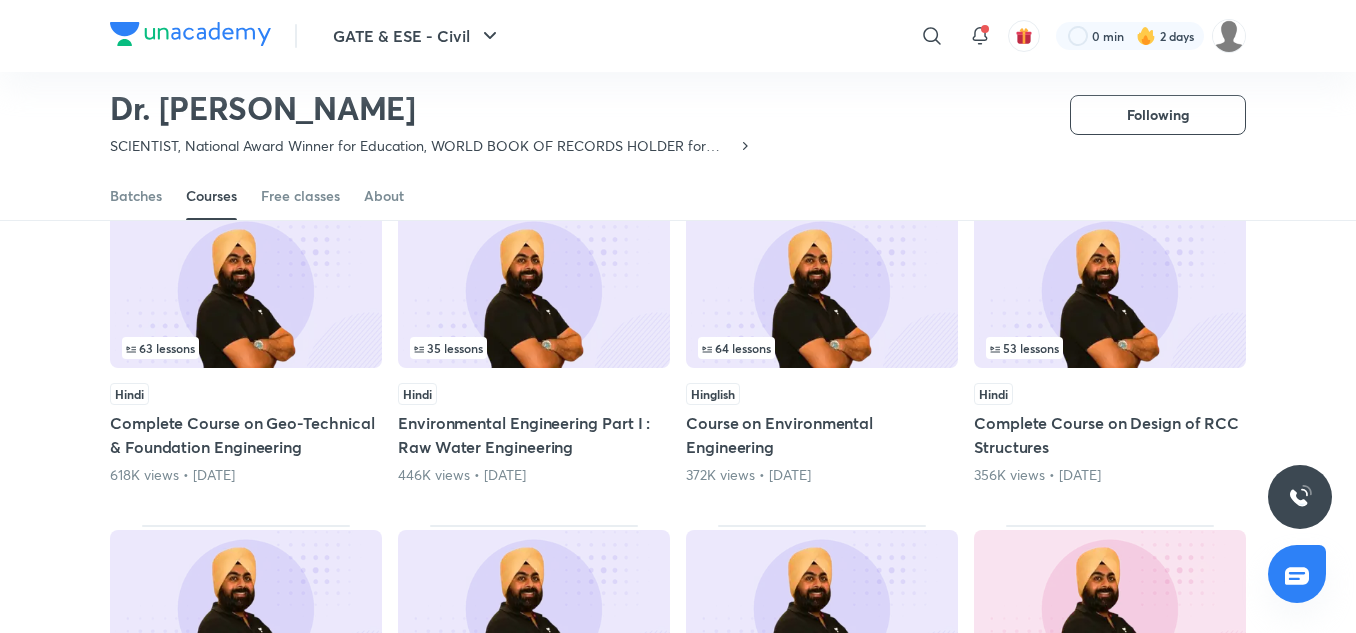 scroll, scrollTop: 0, scrollLeft: 0, axis: both 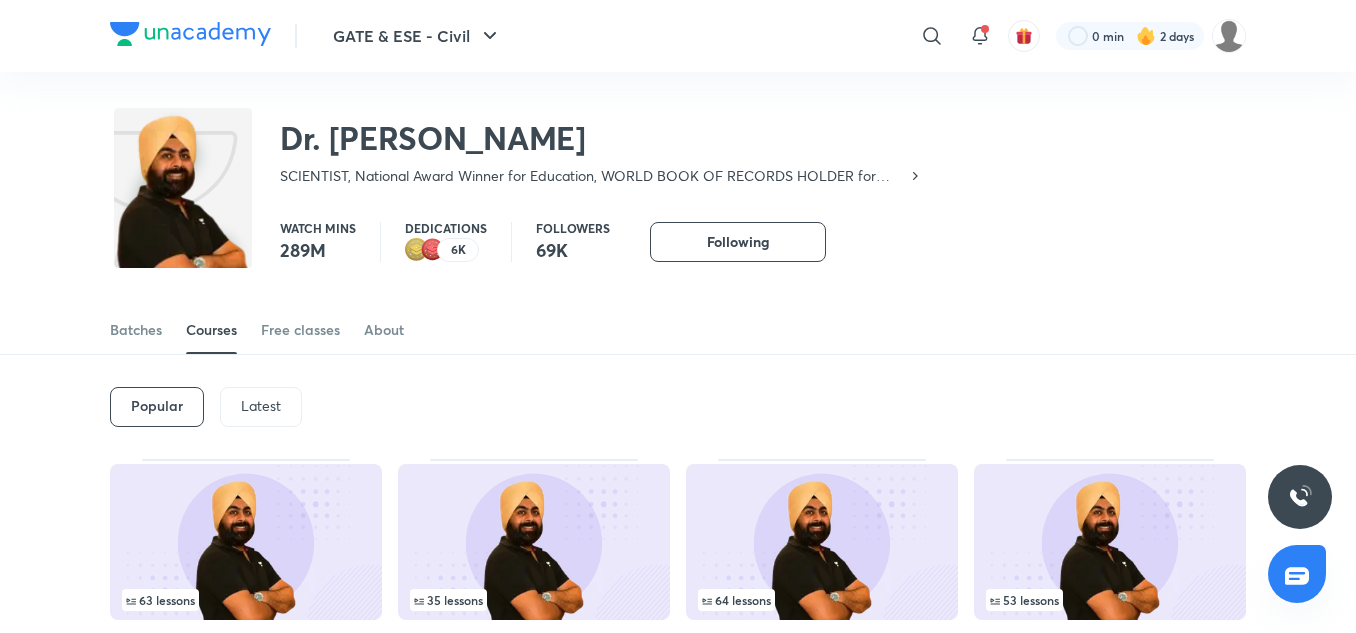click on "Latest" at bounding box center [261, 406] 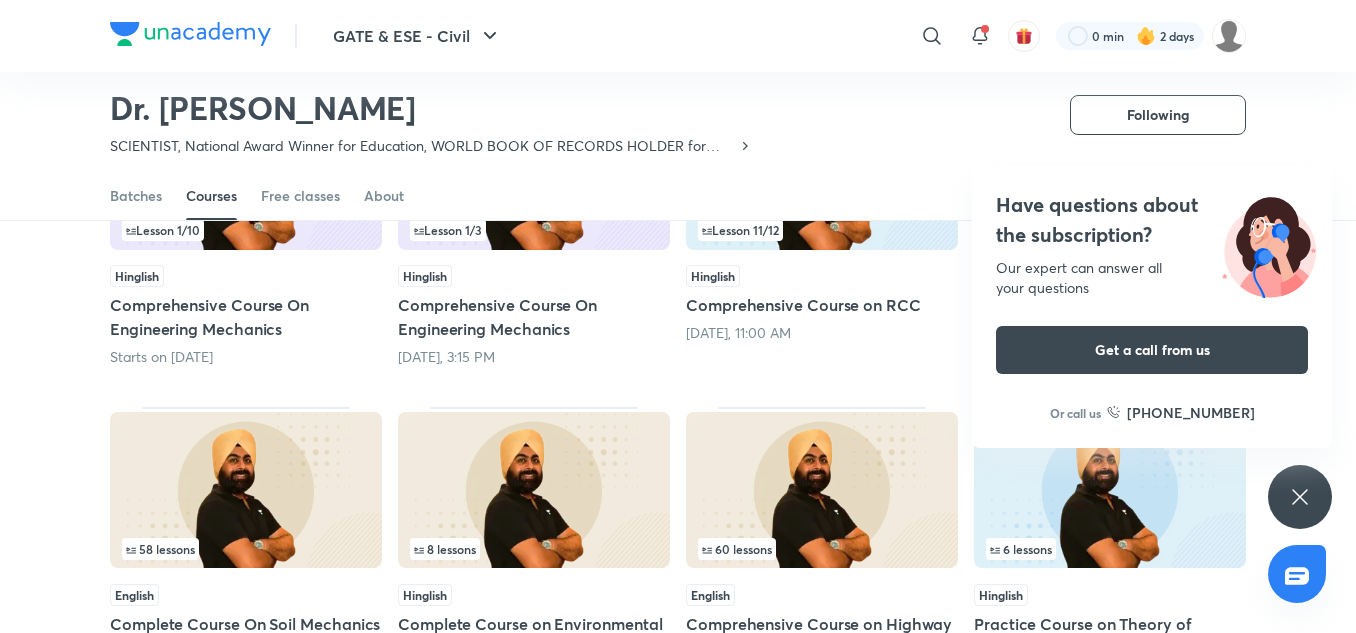 scroll, scrollTop: 313, scrollLeft: 0, axis: vertical 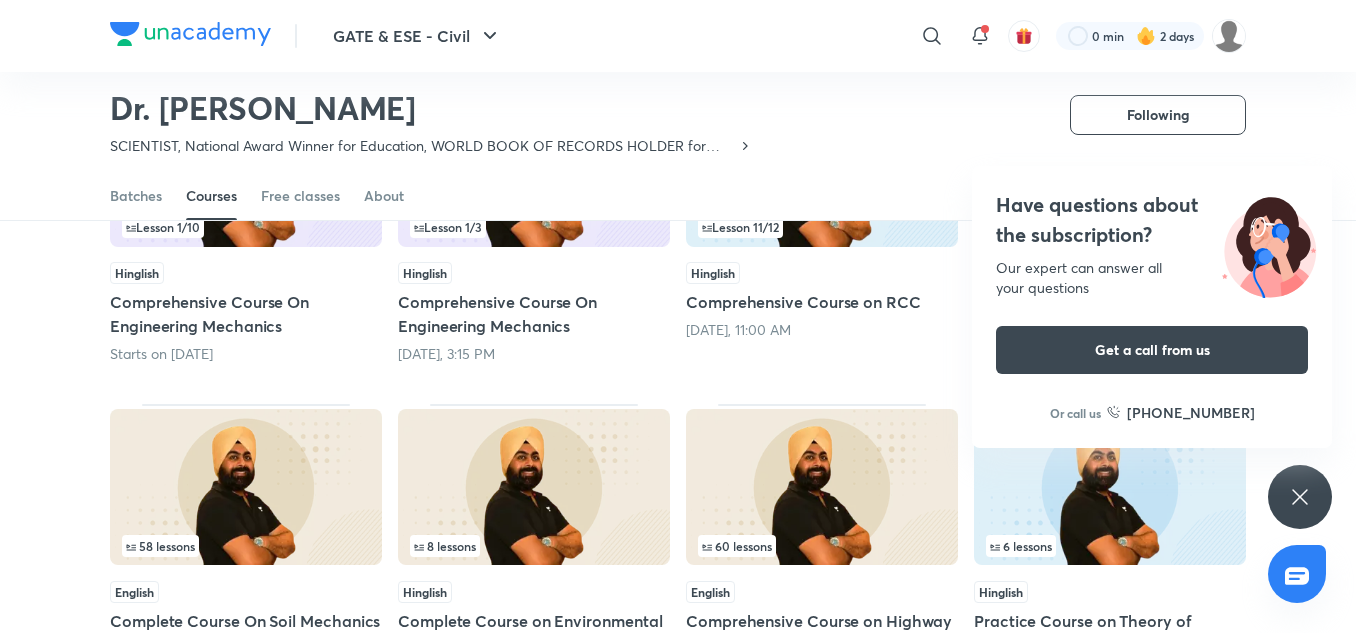click on "Have questions about the subscription? Our expert can answer all your questions Get a call from us Or call us [PHONE_NUMBER]" at bounding box center [1300, 497] 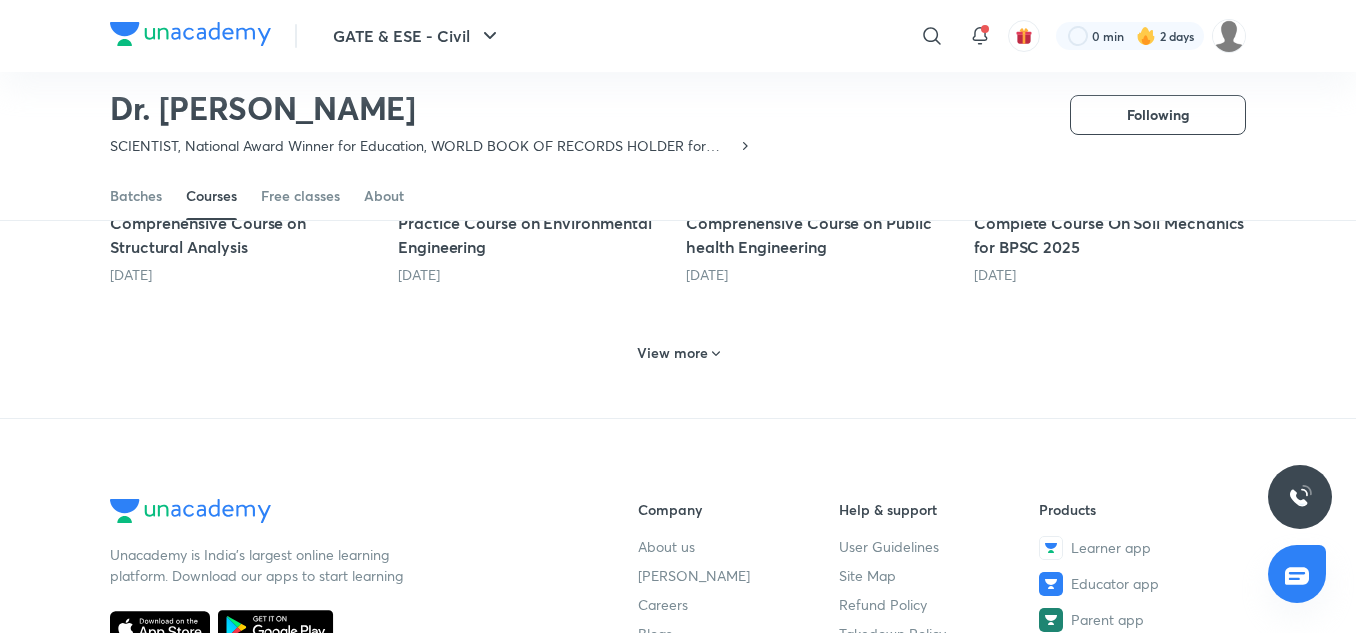 scroll, scrollTop: 1037, scrollLeft: 0, axis: vertical 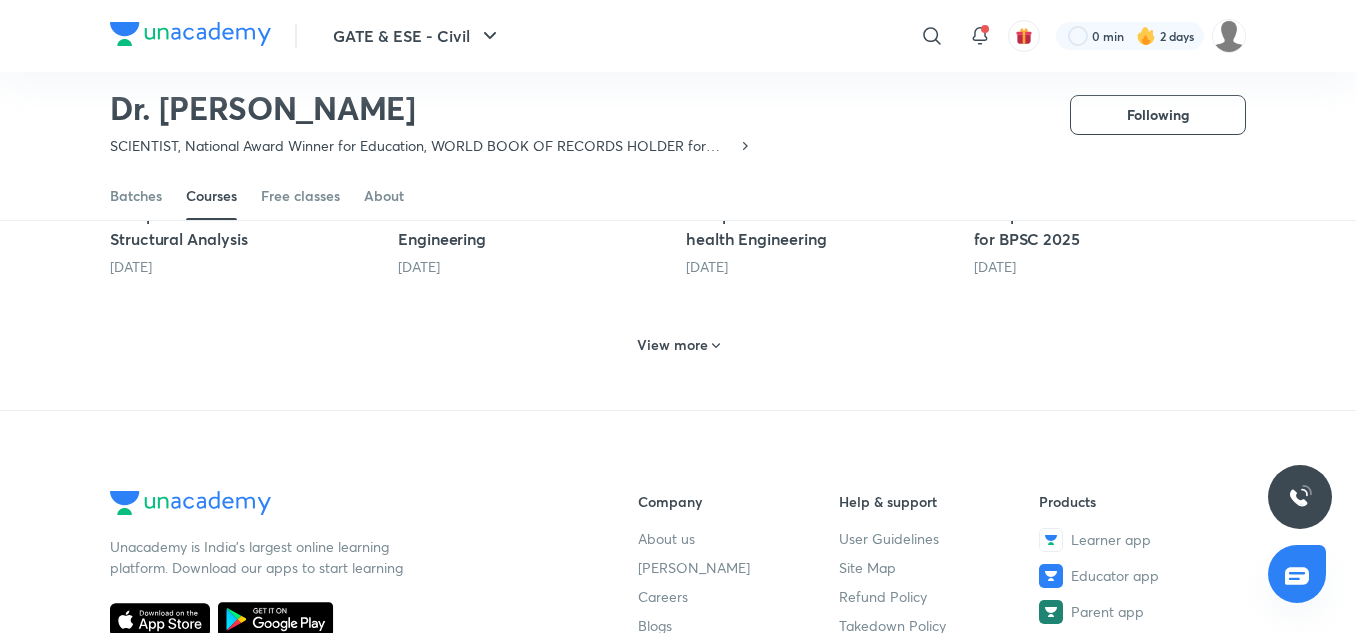 click on "View more" at bounding box center [672, 345] 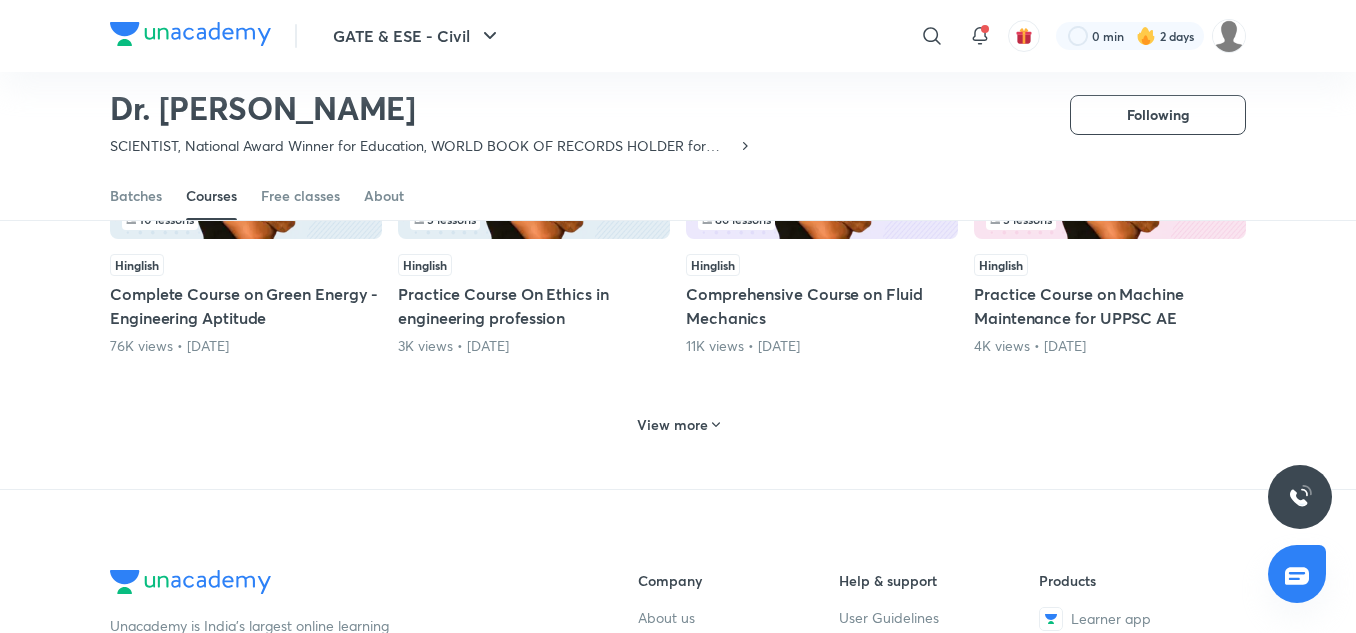 scroll, scrollTop: 1922, scrollLeft: 0, axis: vertical 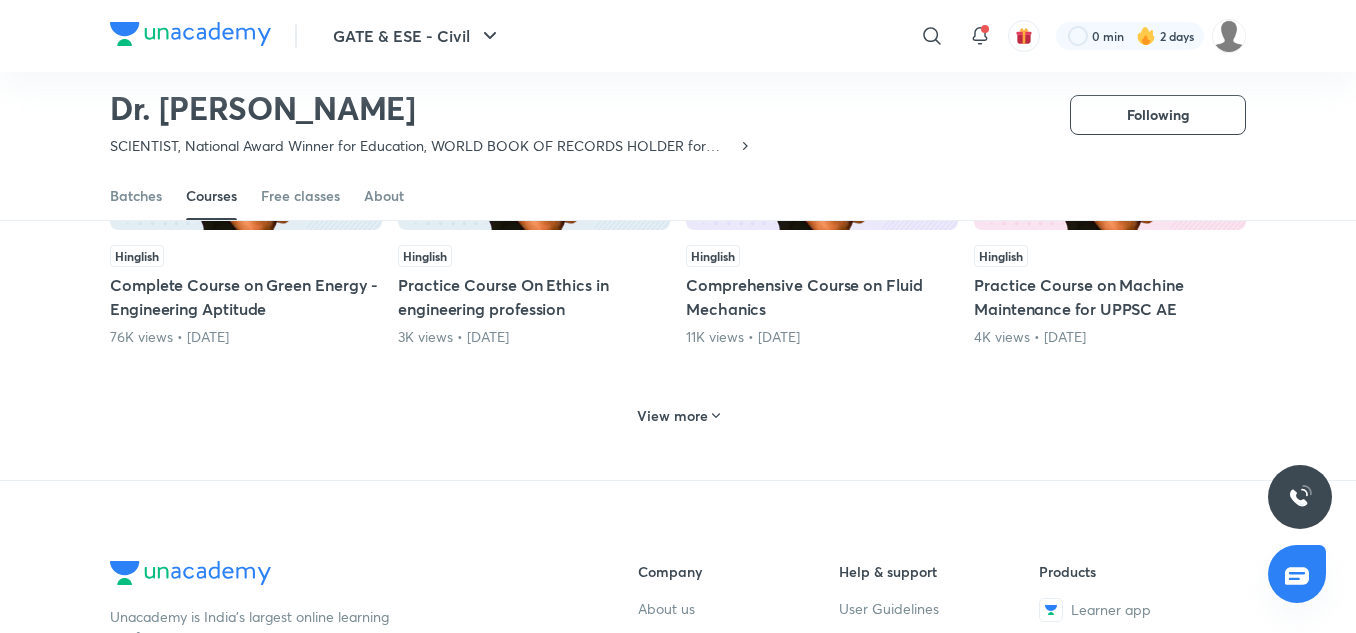 click on "View more" at bounding box center [672, 416] 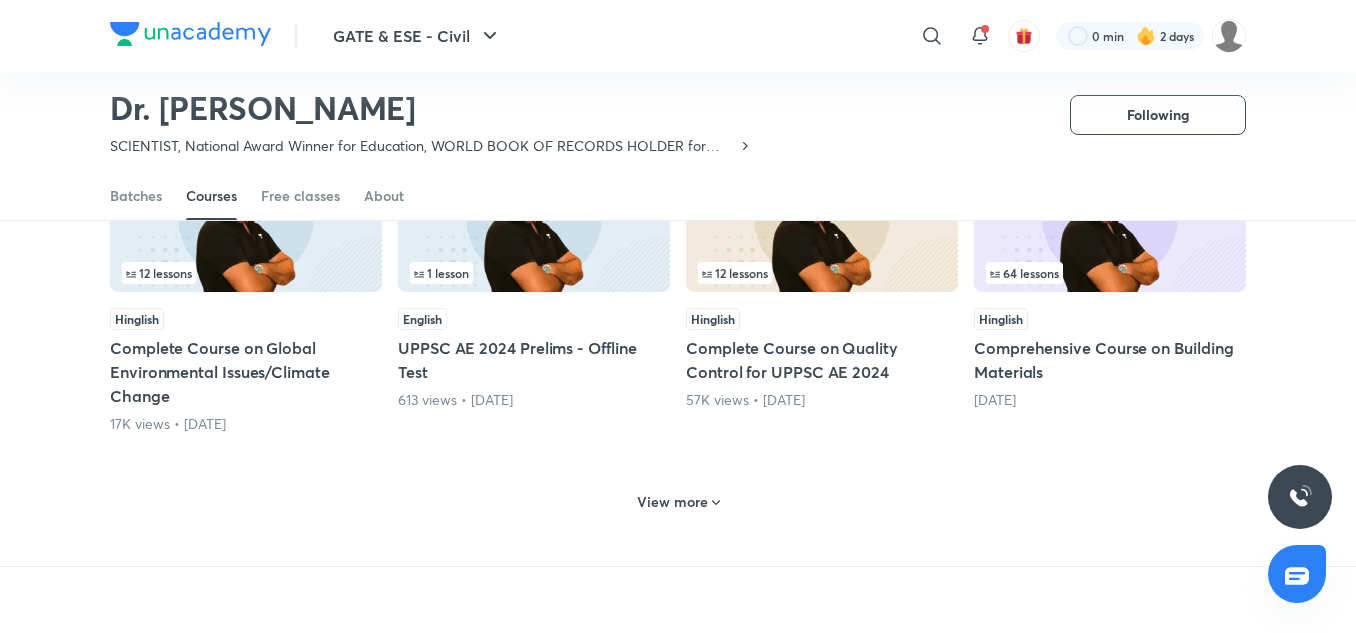 scroll, scrollTop: 2816, scrollLeft: 0, axis: vertical 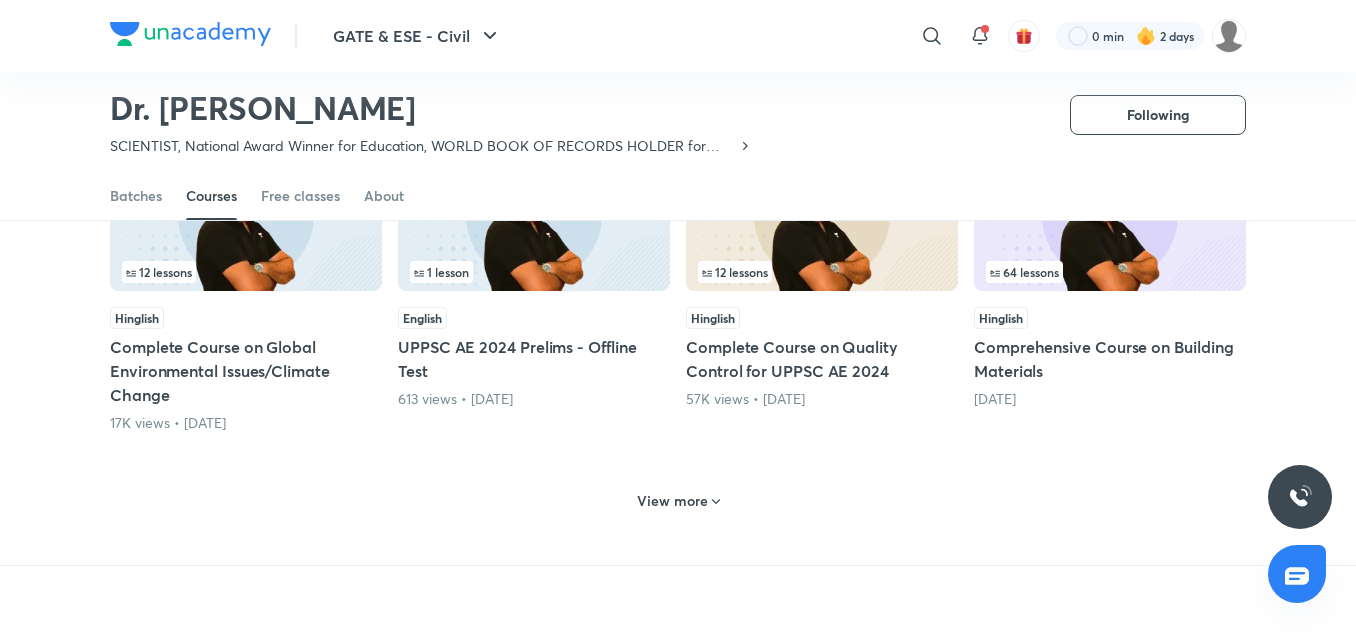 click on "View more" at bounding box center [672, 501] 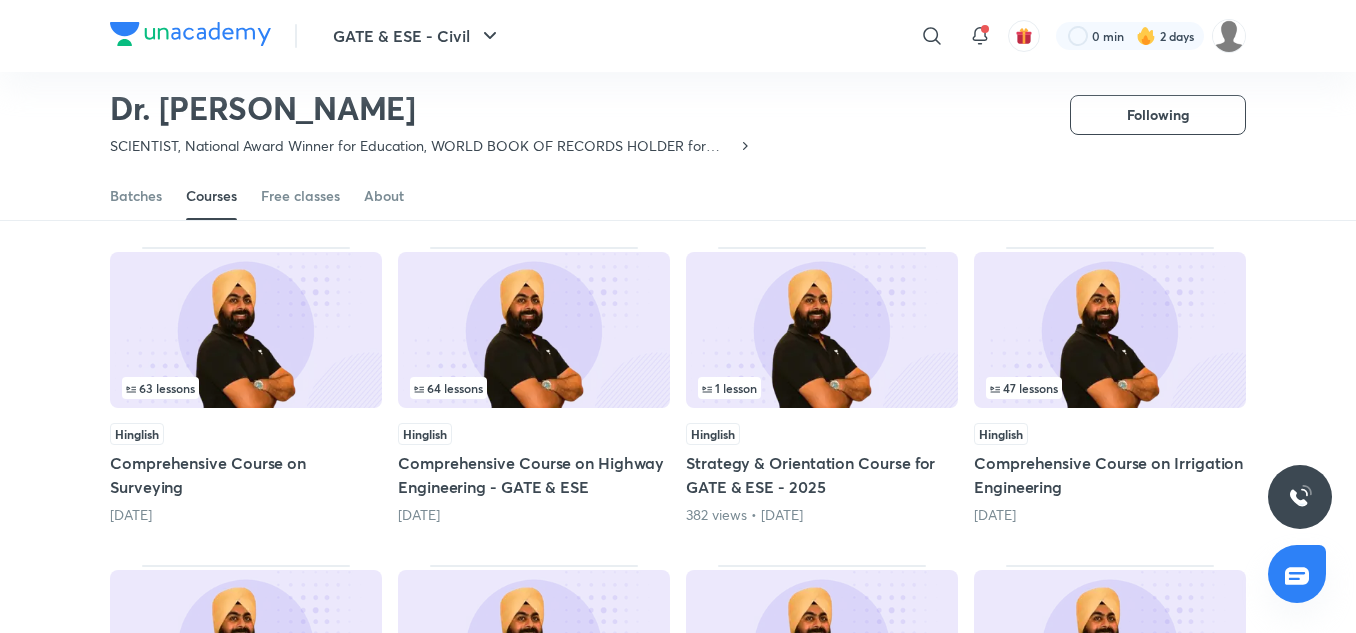 scroll, scrollTop: 3359, scrollLeft: 0, axis: vertical 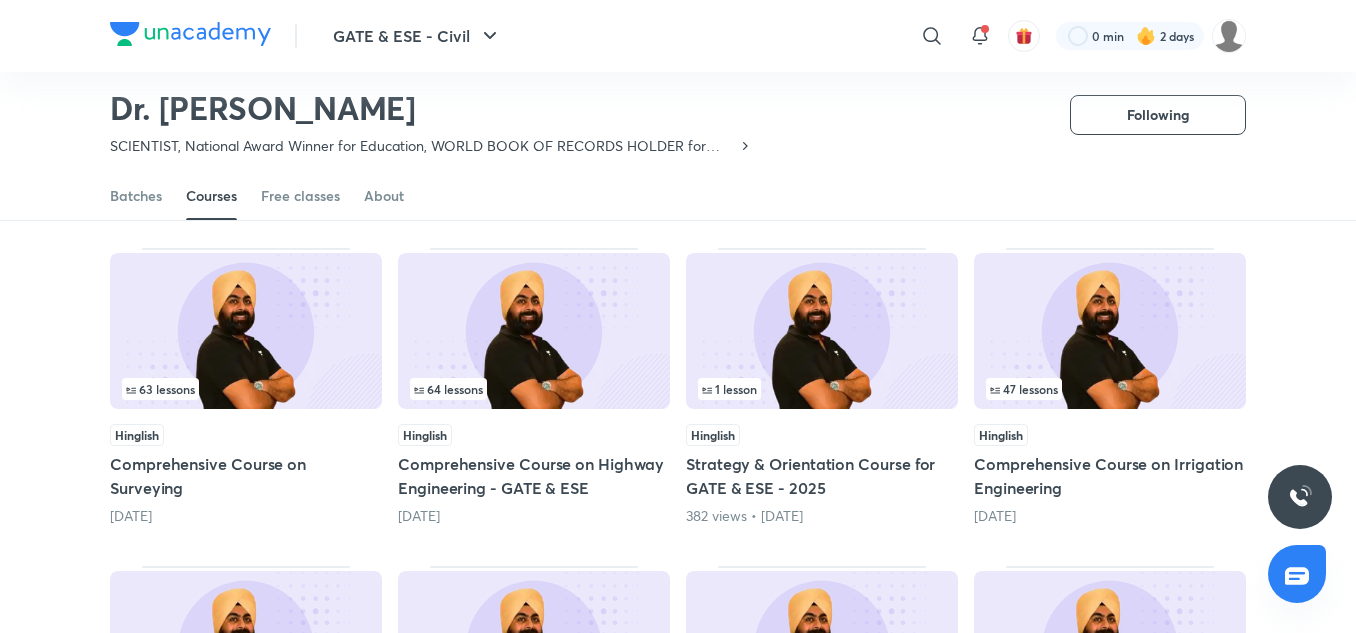 click on "Hinglish" at bounding box center (1110, 435) 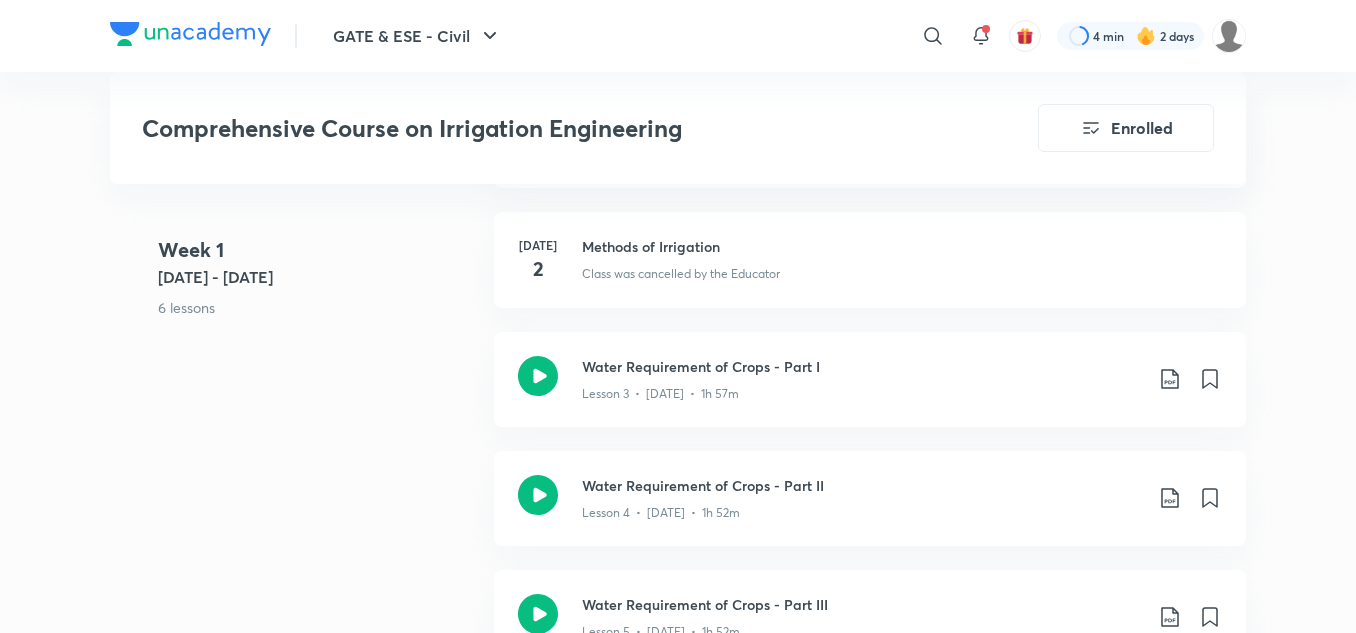 scroll, scrollTop: 1289, scrollLeft: 0, axis: vertical 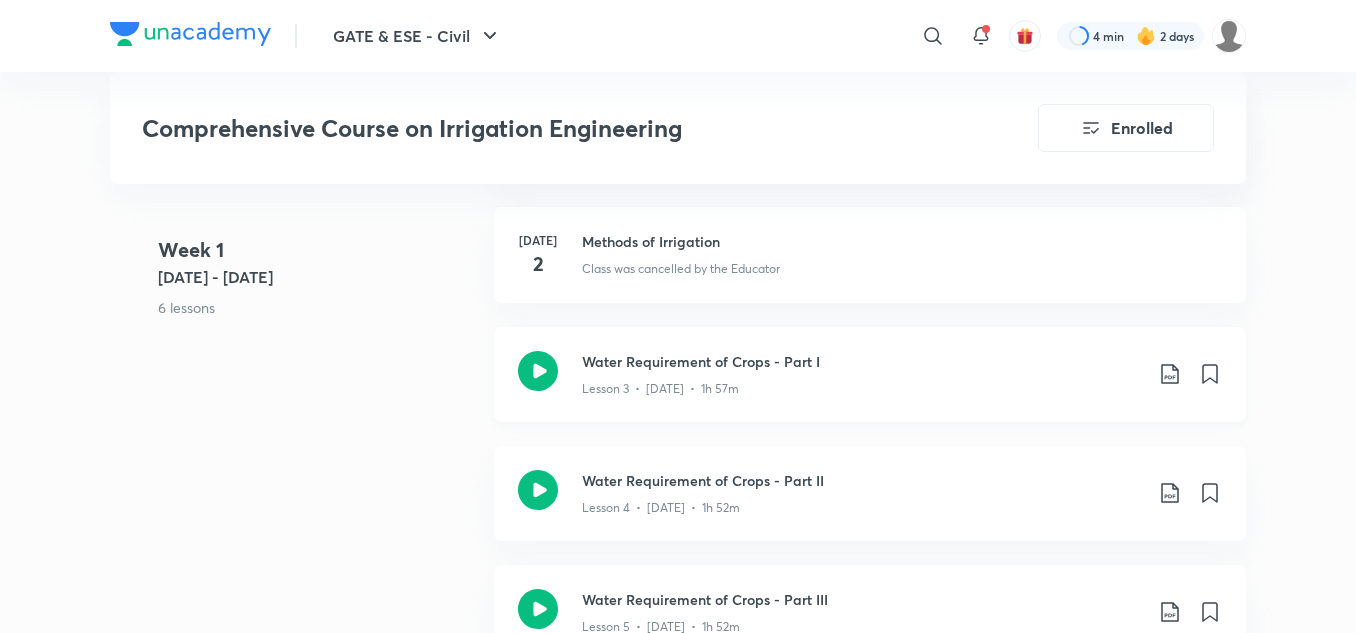 click 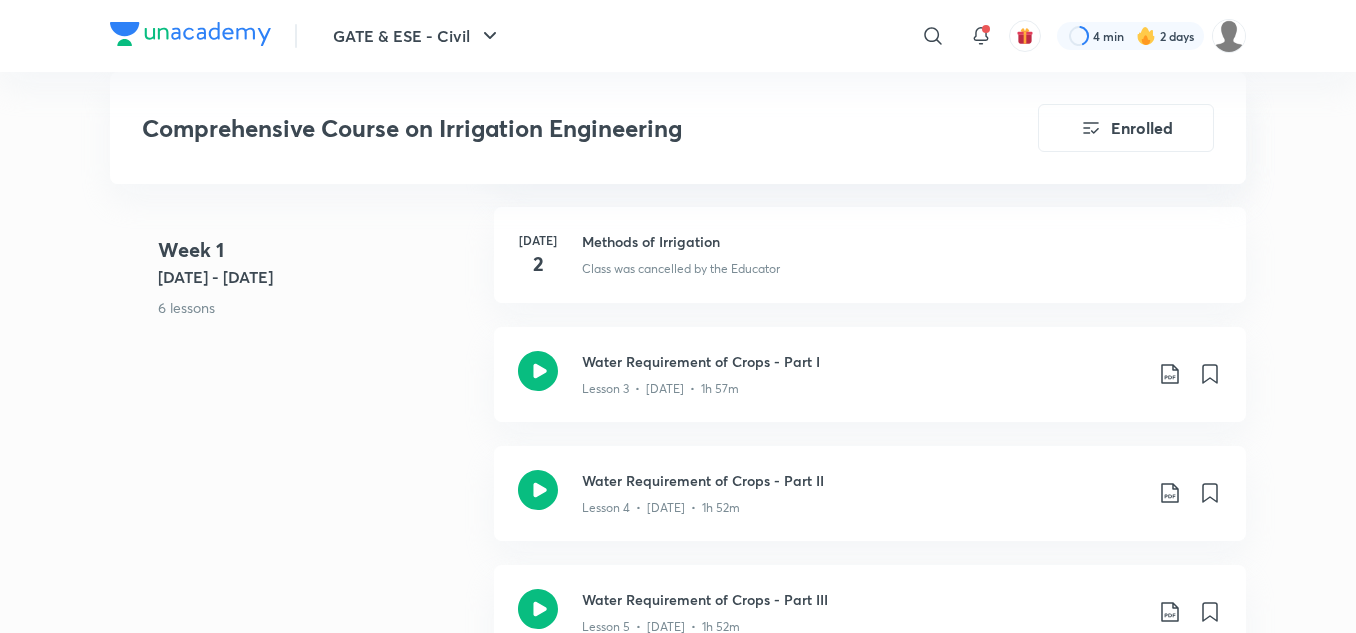 scroll, scrollTop: 1296, scrollLeft: 0, axis: vertical 